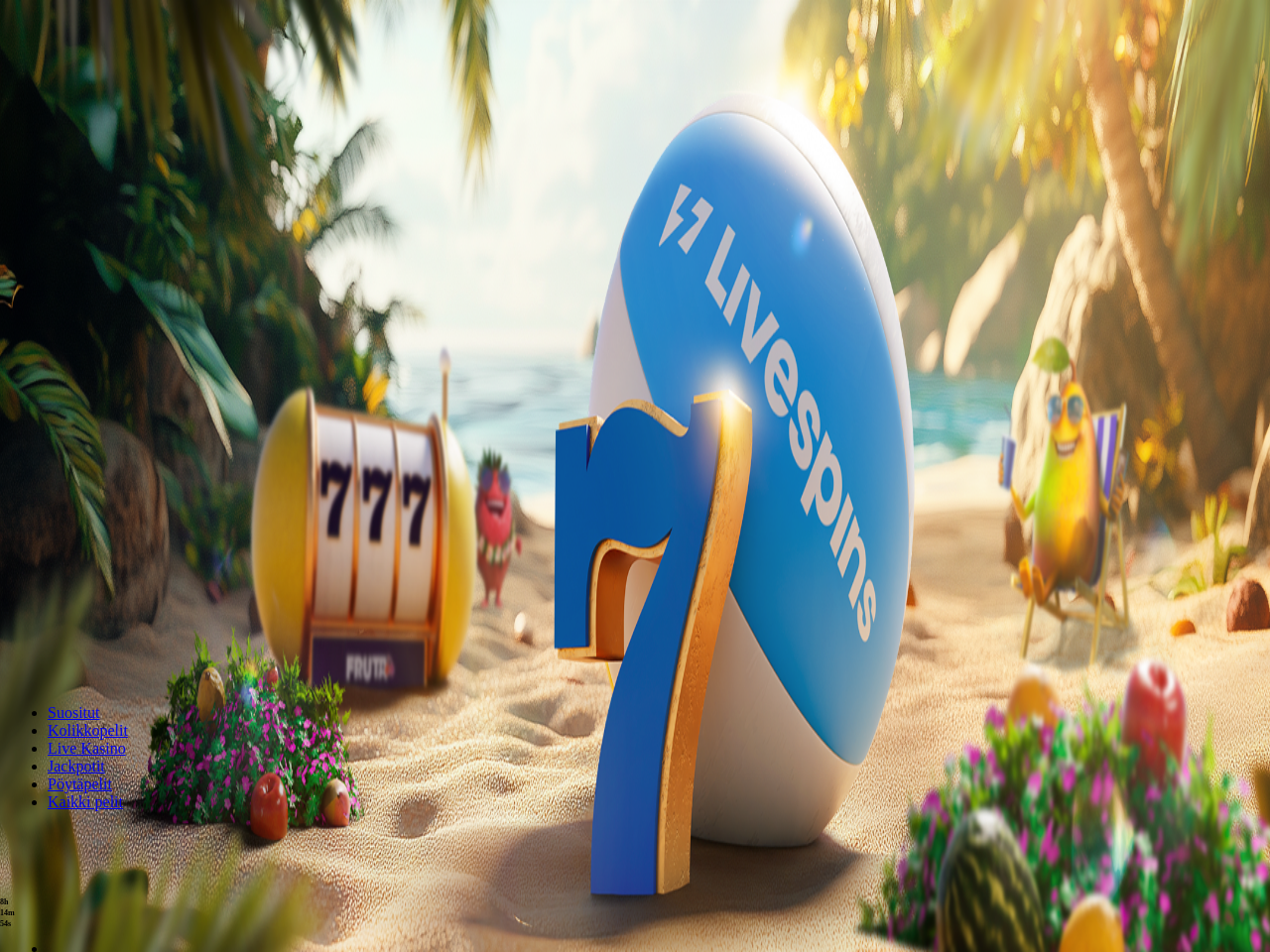 scroll, scrollTop: 0, scrollLeft: 0, axis: both 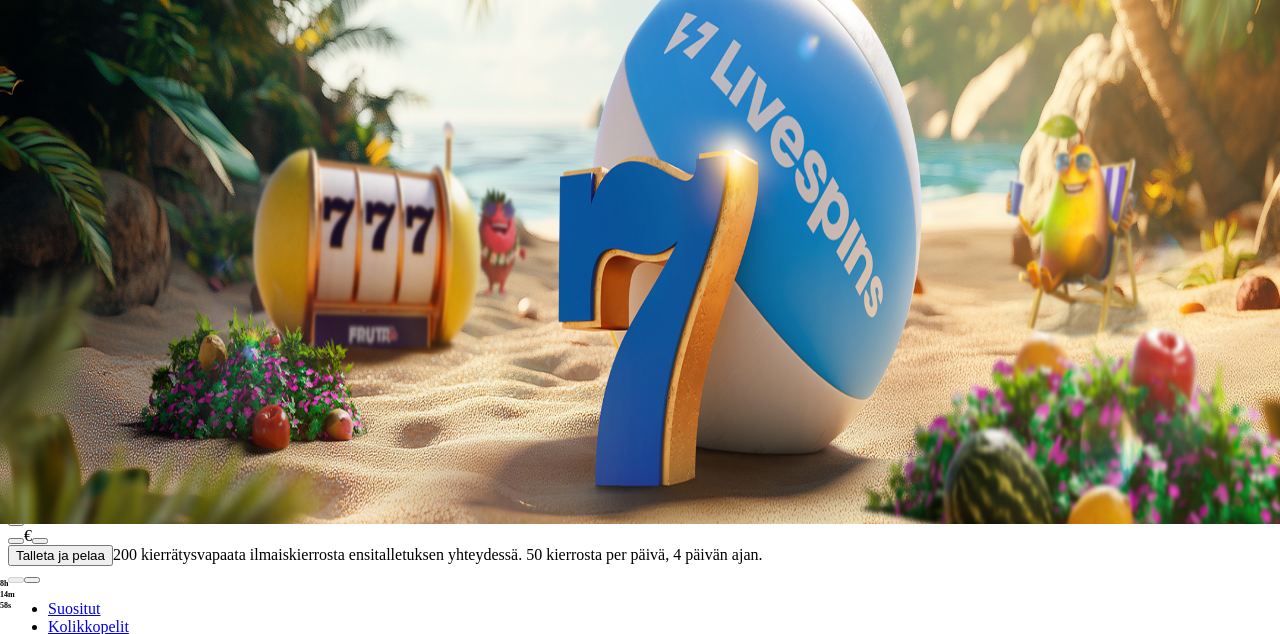 click on "Pelaa nyt" at bounding box center [77, 960] 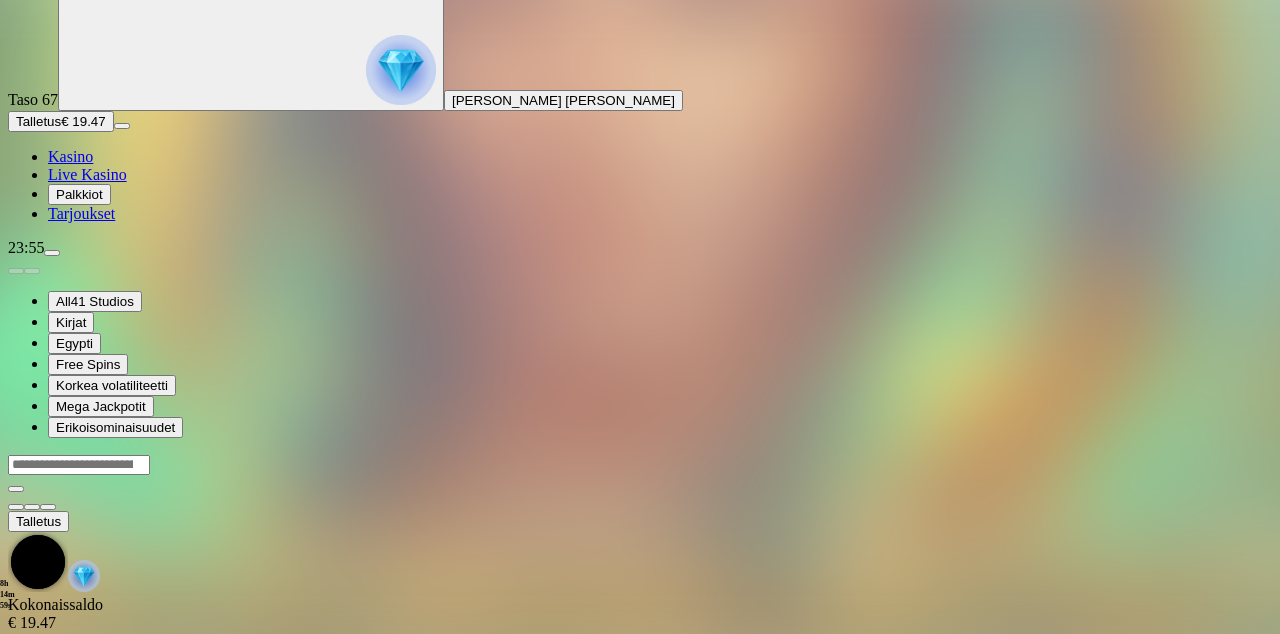 scroll, scrollTop: 0, scrollLeft: 0, axis: both 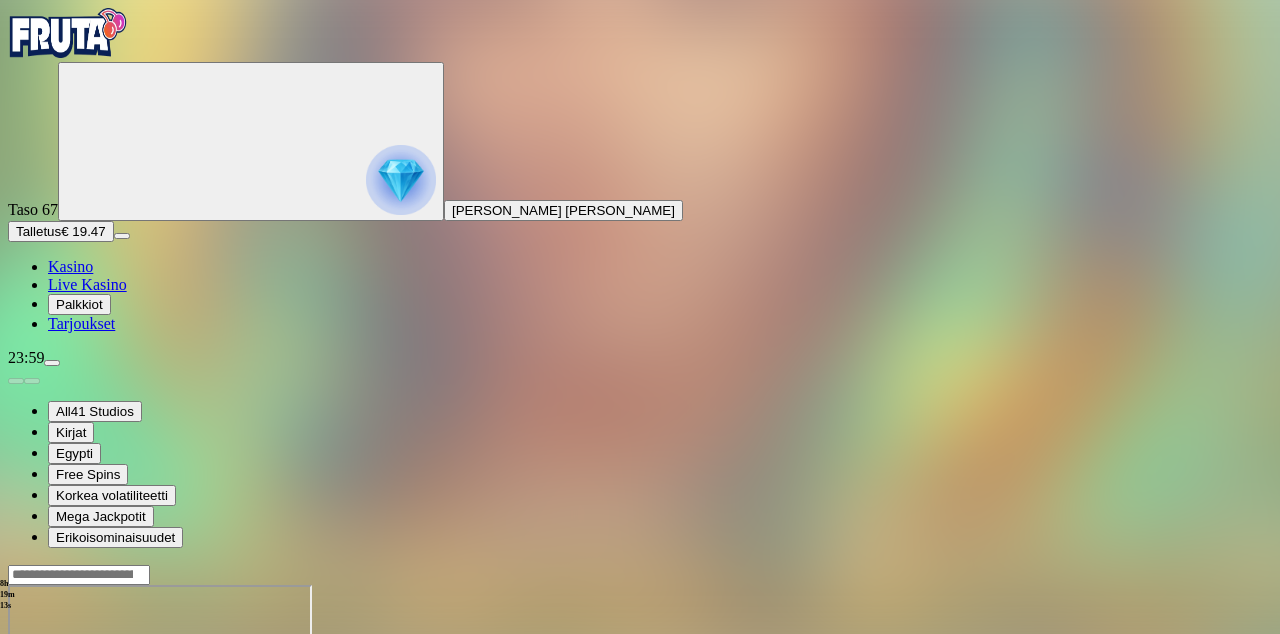 click at bounding box center (16, 757) 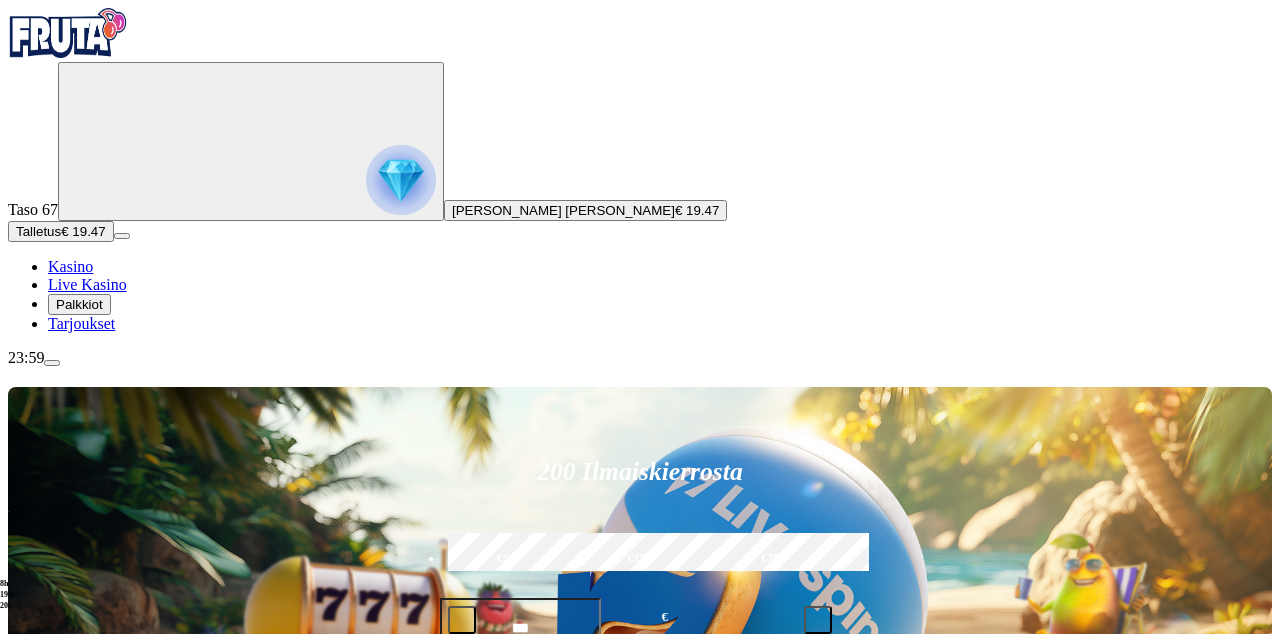 click on "Pelaa nyt" at bounding box center (-687, 1976) 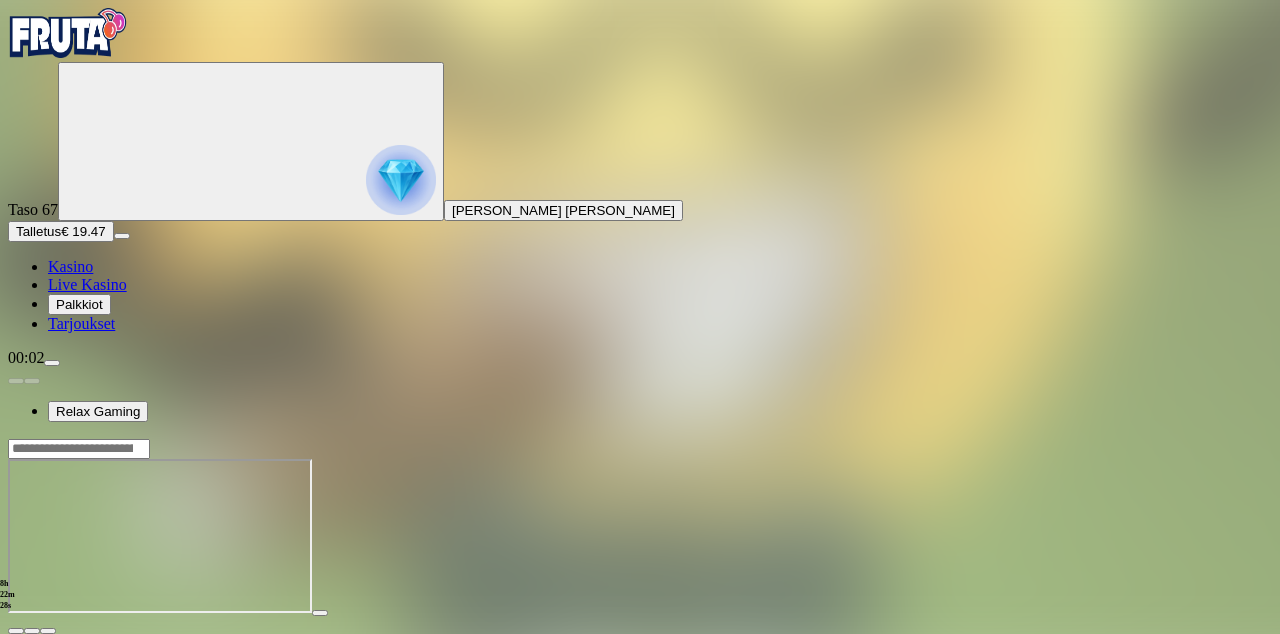 click at bounding box center (16, 631) 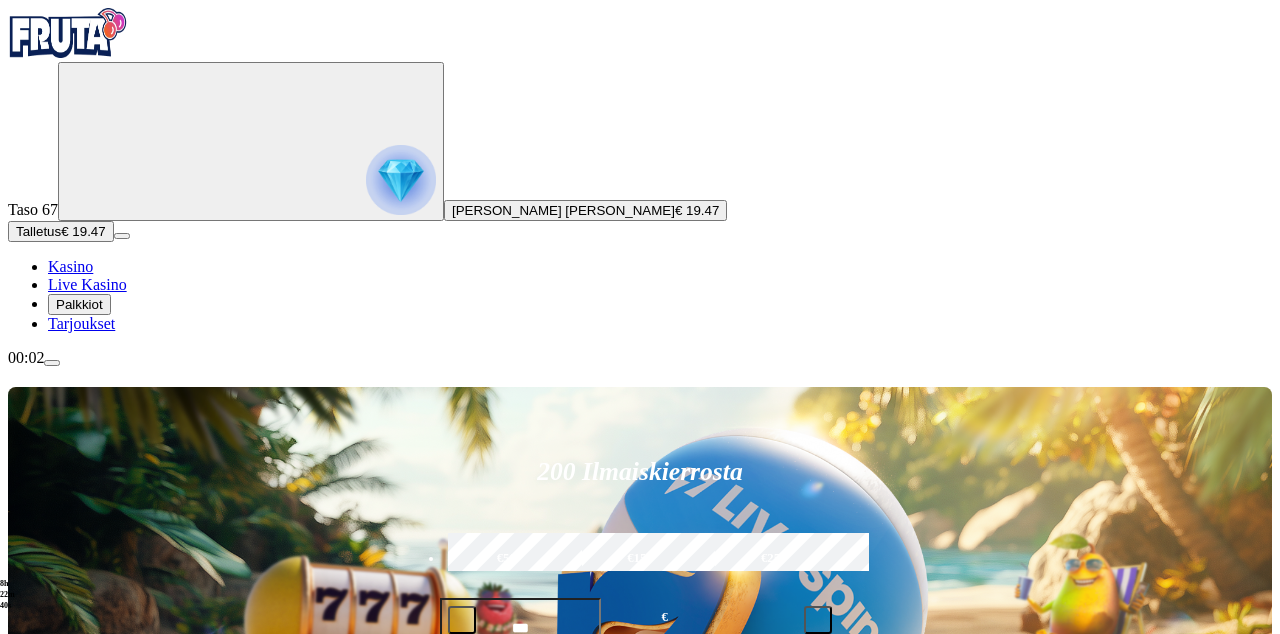 click at bounding box center [901, 899] 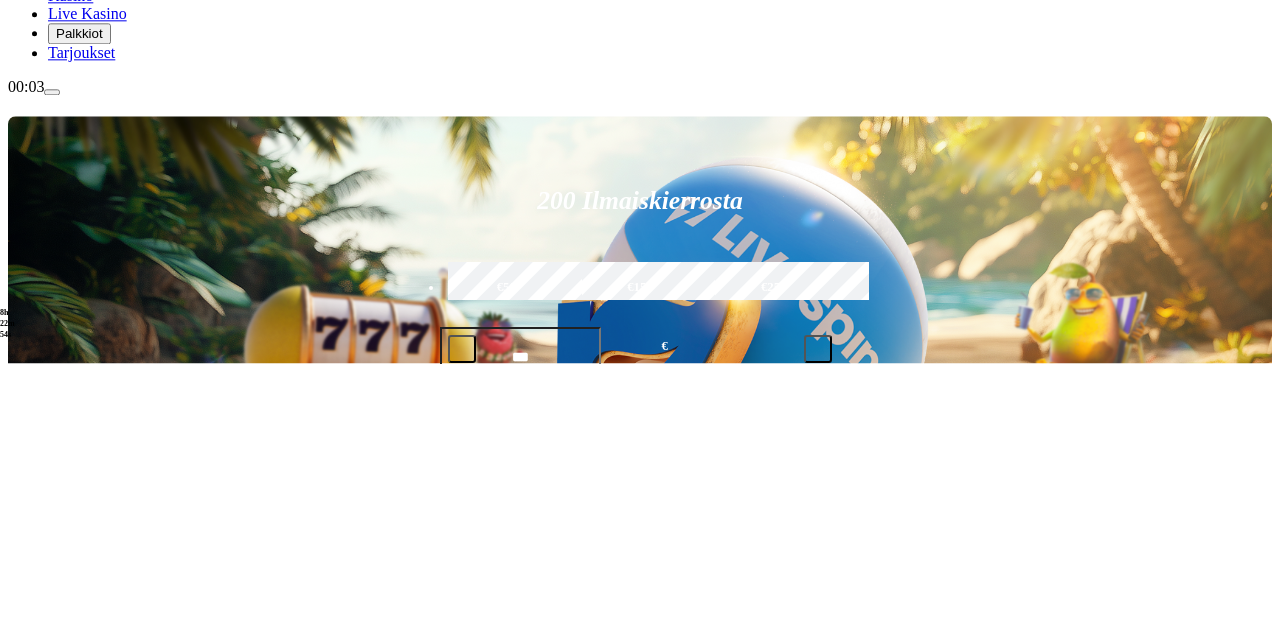 scroll, scrollTop: 348, scrollLeft: 0, axis: vertical 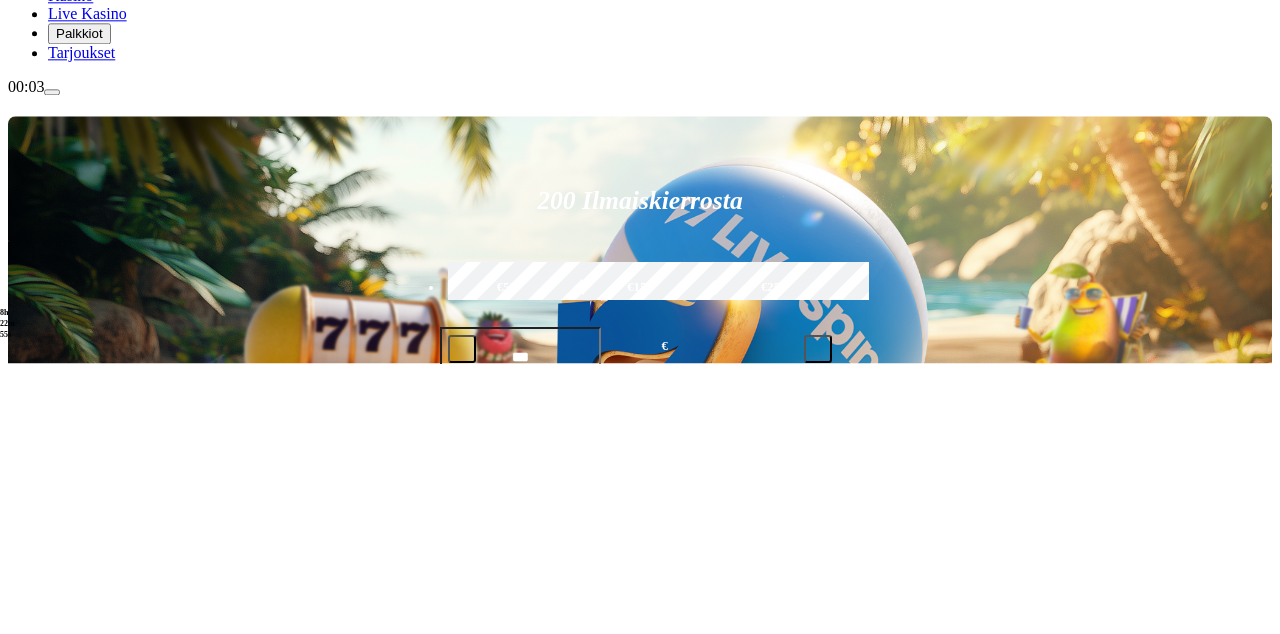 type on "********" 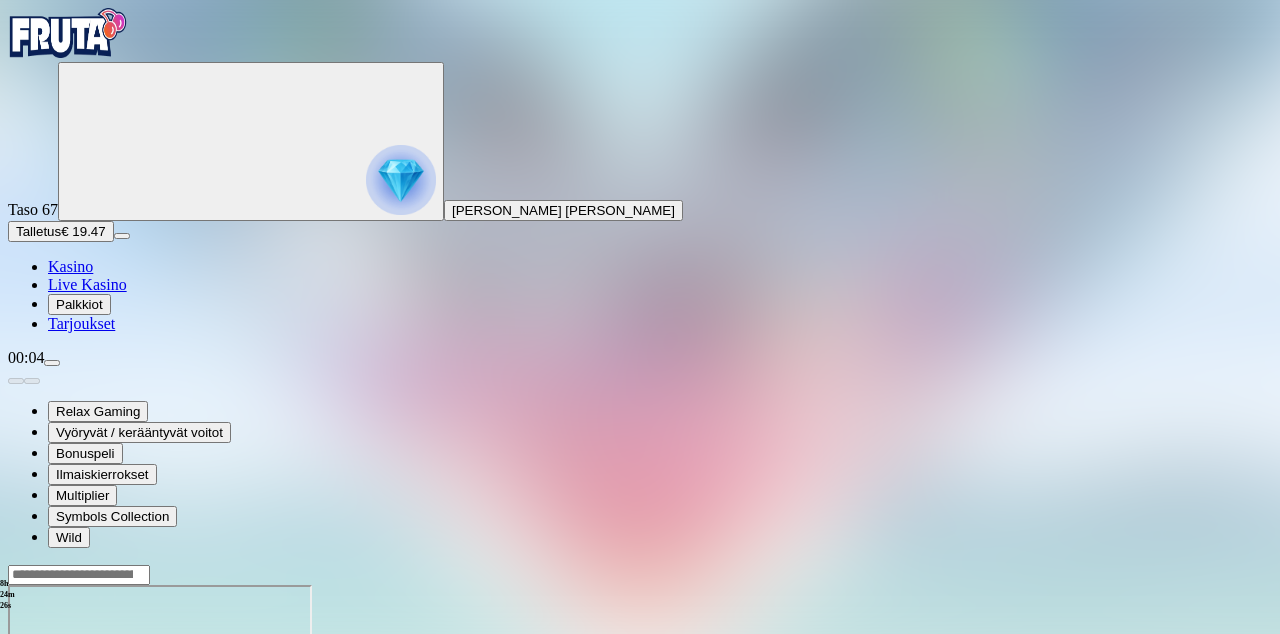 click at bounding box center (16, 757) 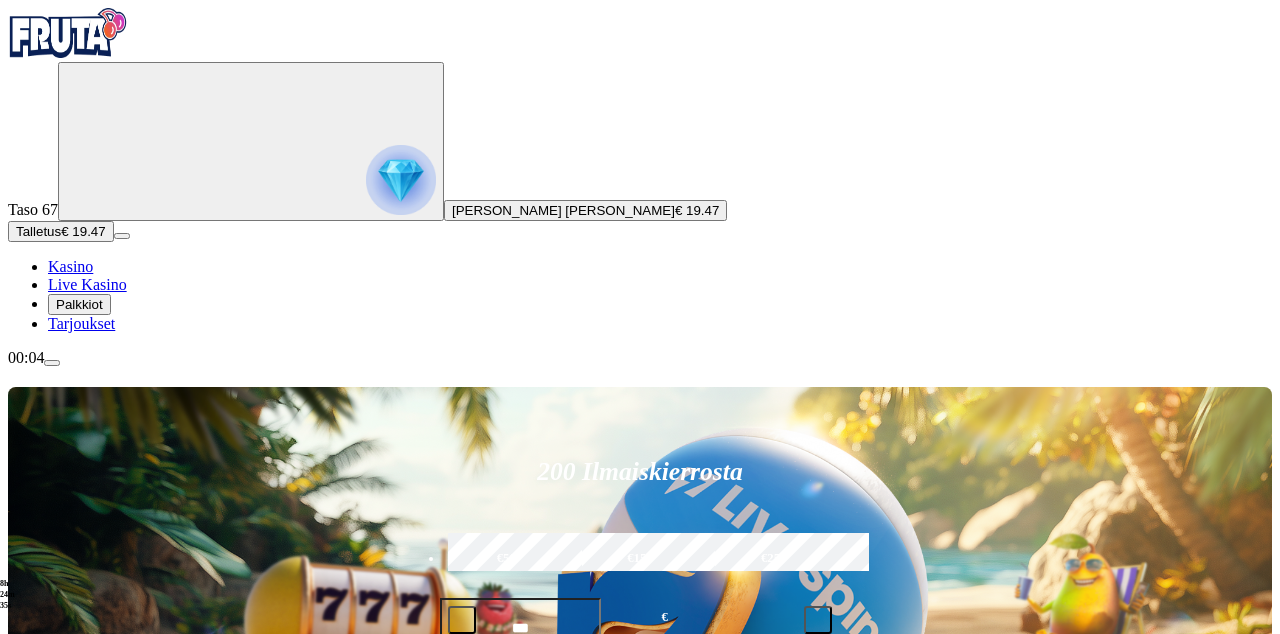 click at bounding box center (48, 1223) 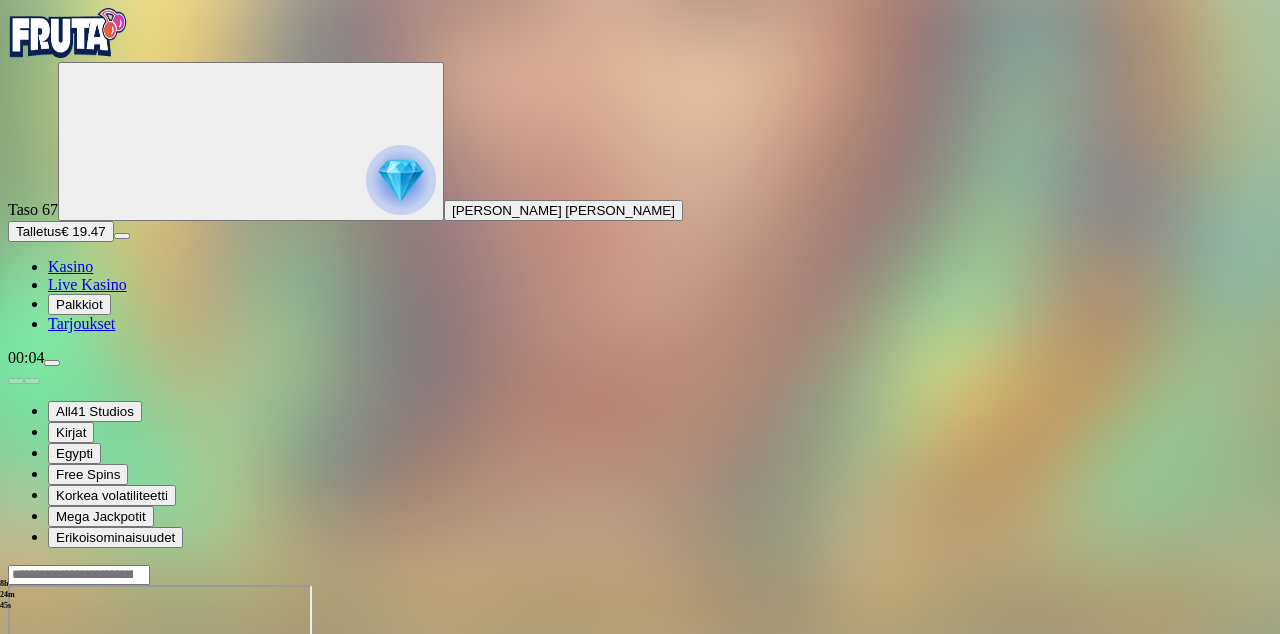 click at bounding box center (16, 757) 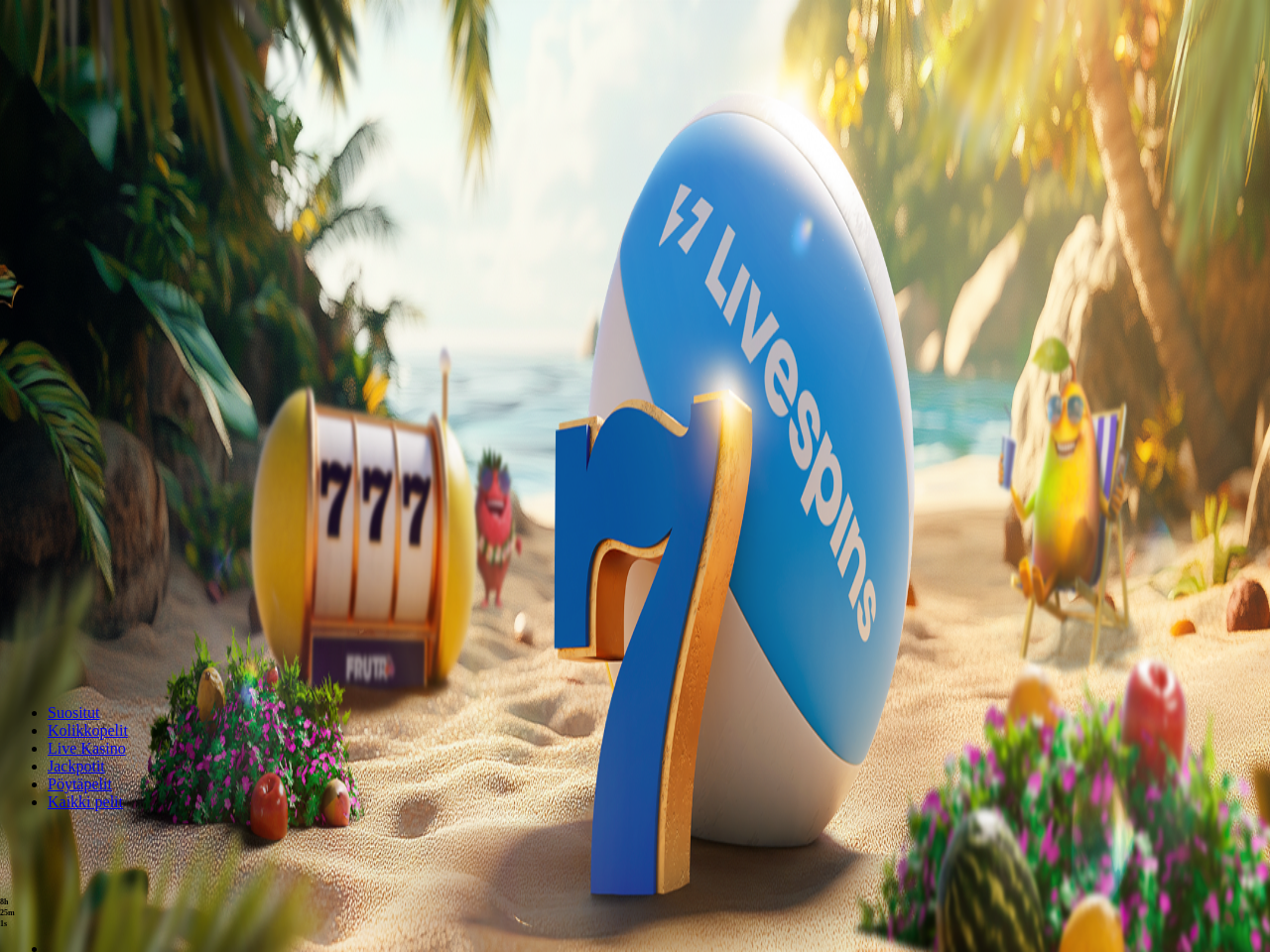 scroll, scrollTop: 0, scrollLeft: 0, axis: both 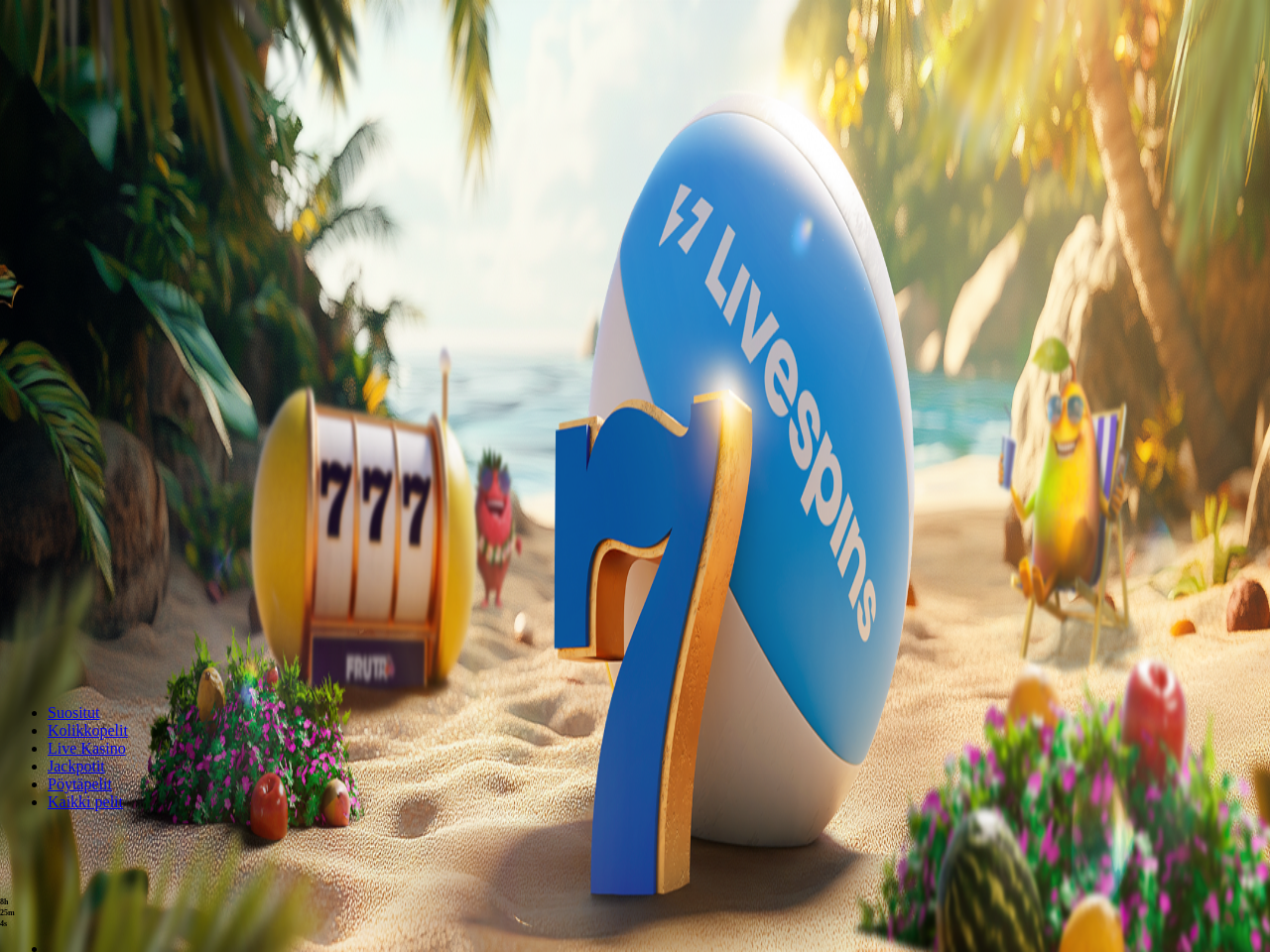 click on "Pelaa nyt" at bounding box center [76, 1061] 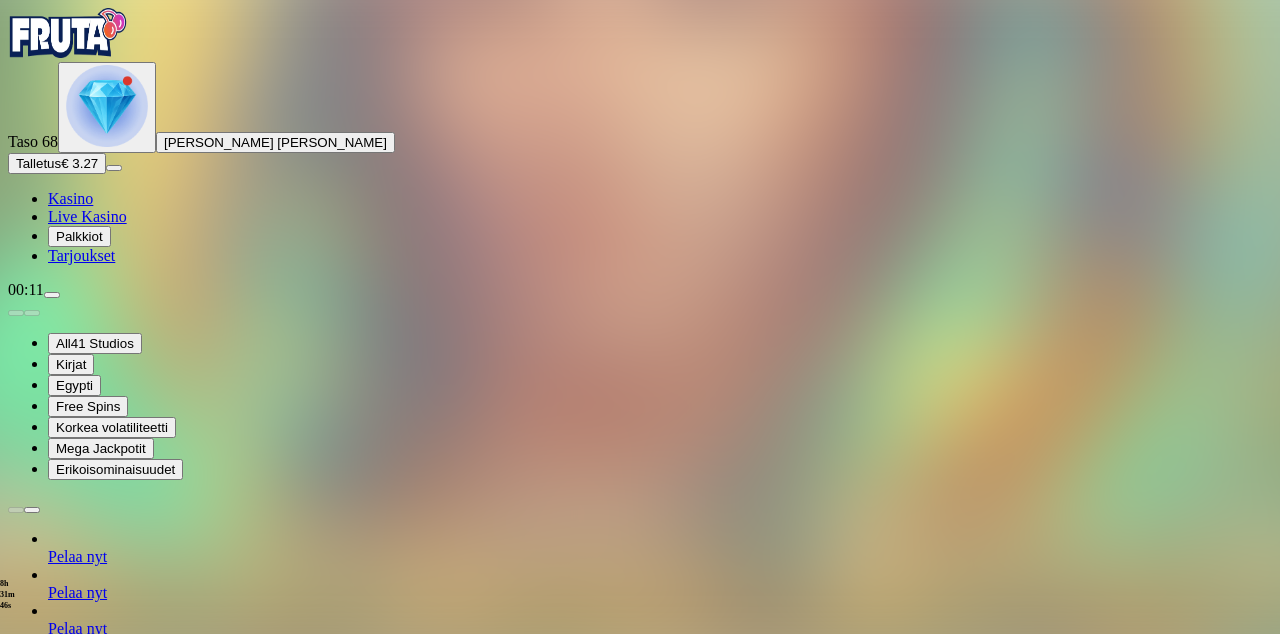 click at bounding box center (16, 1279) 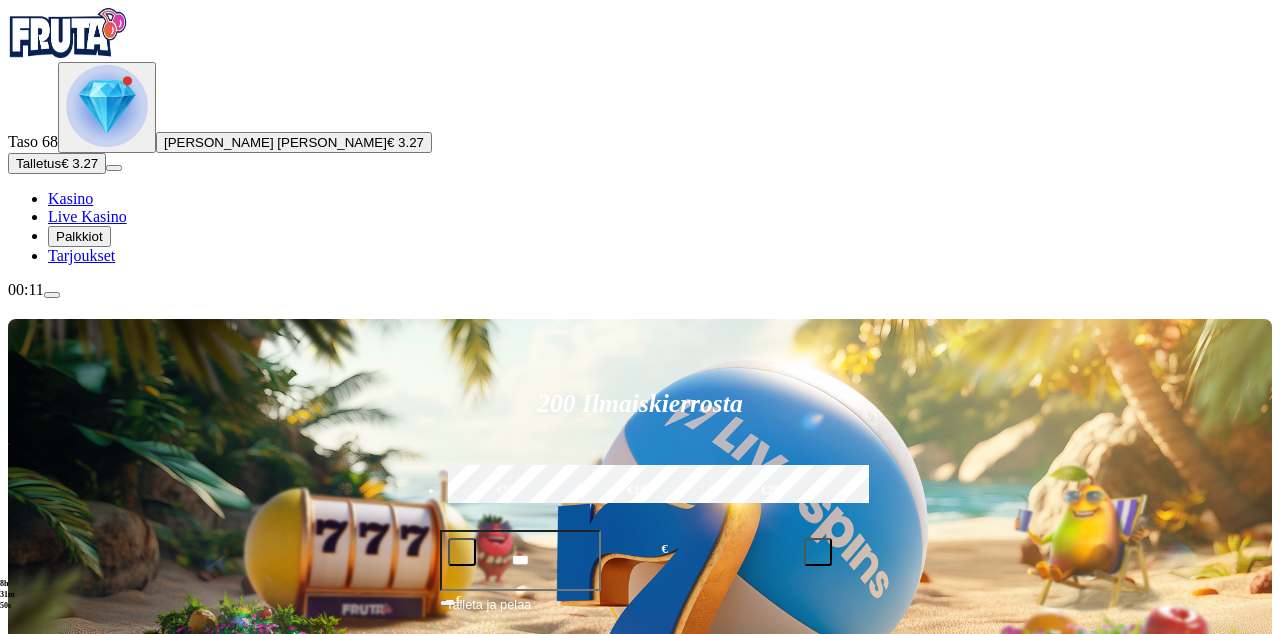 click at bounding box center [107, 107] 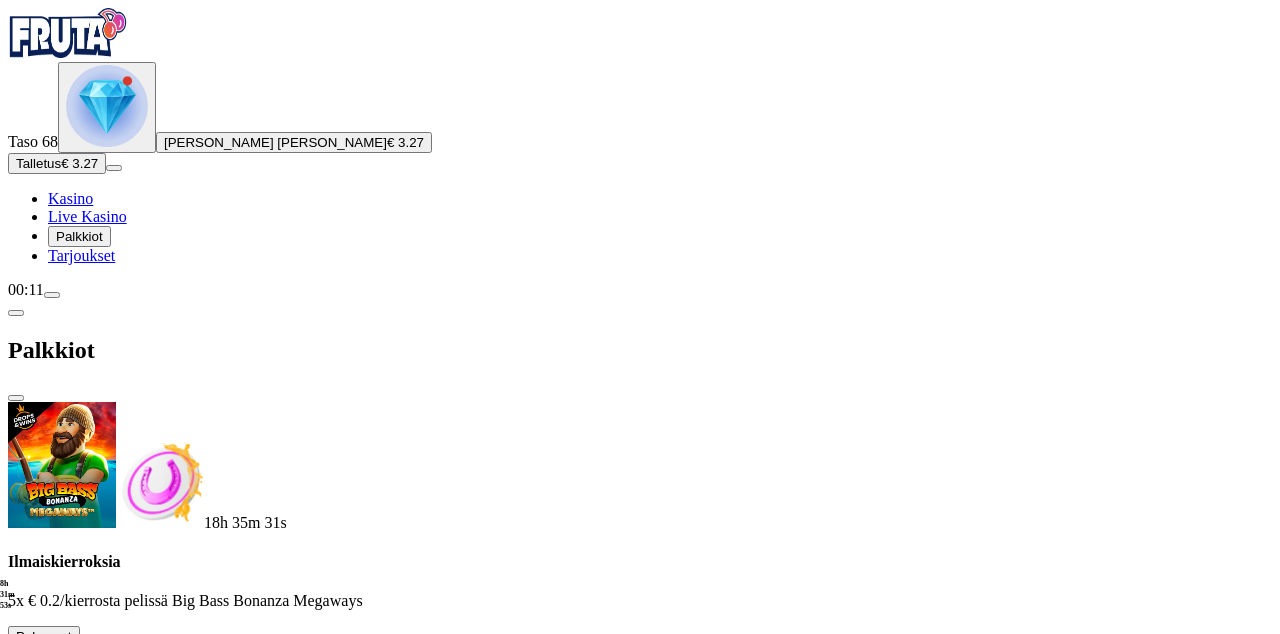 scroll, scrollTop: 411, scrollLeft: 0, axis: vertical 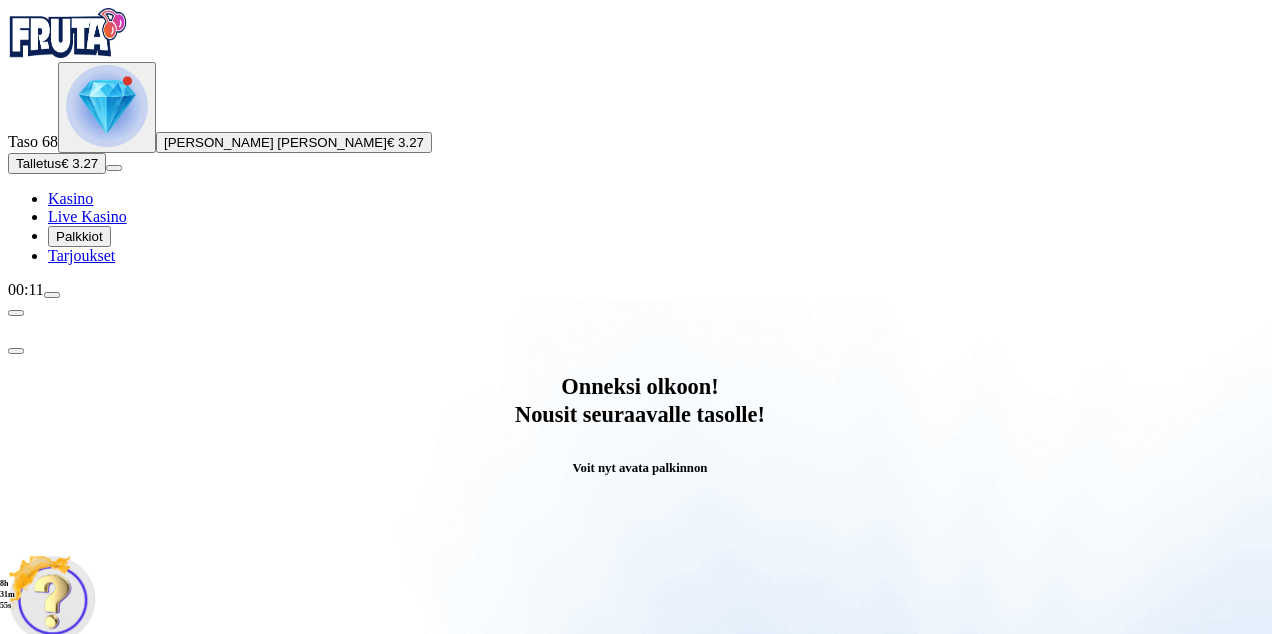 click on "Avaa palkinto" at bounding box center [640, 795] 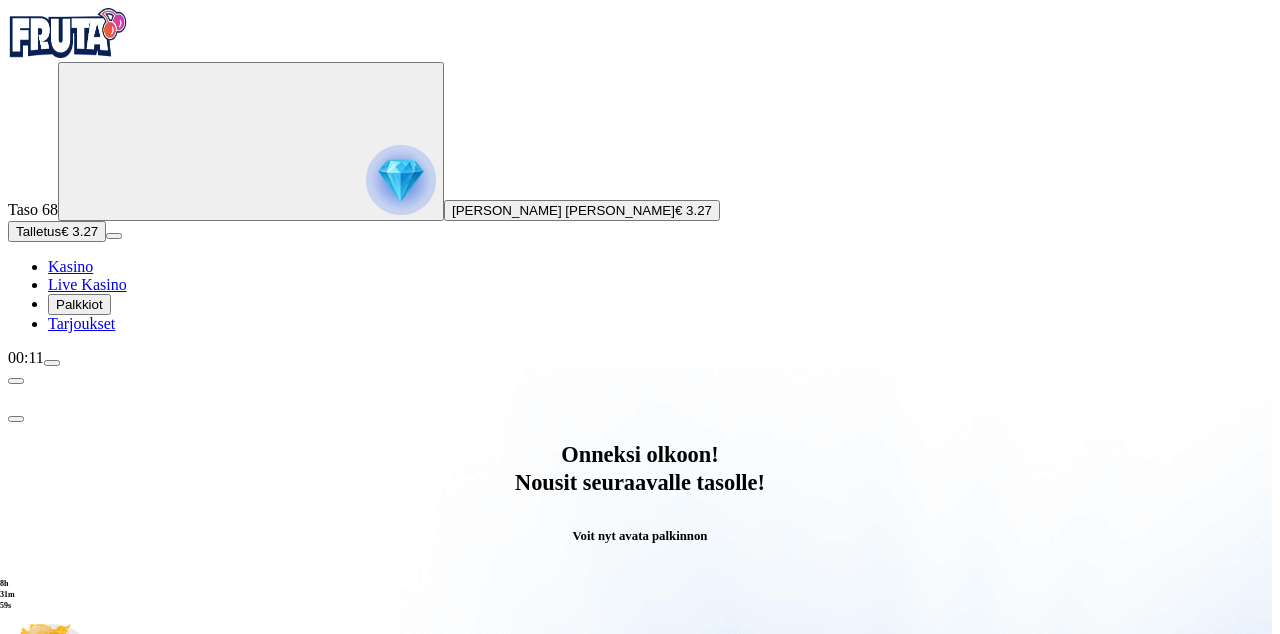 click at bounding box center [88, 1067] 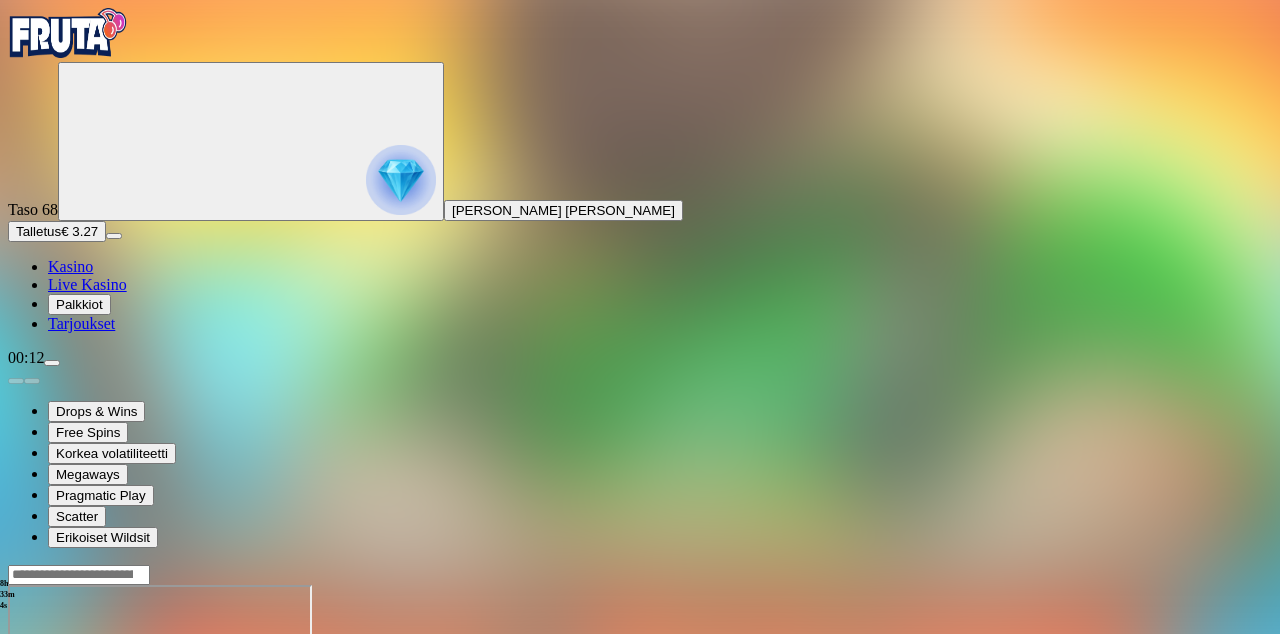 click at bounding box center (16, 757) 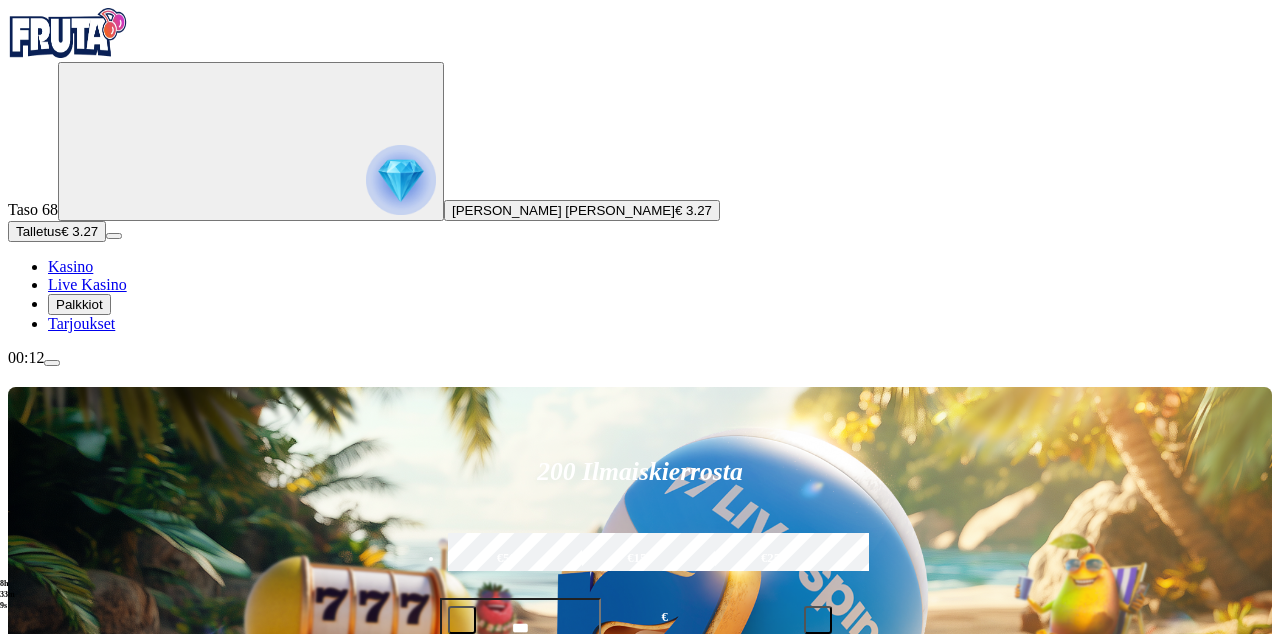 click at bounding box center (48, 1223) 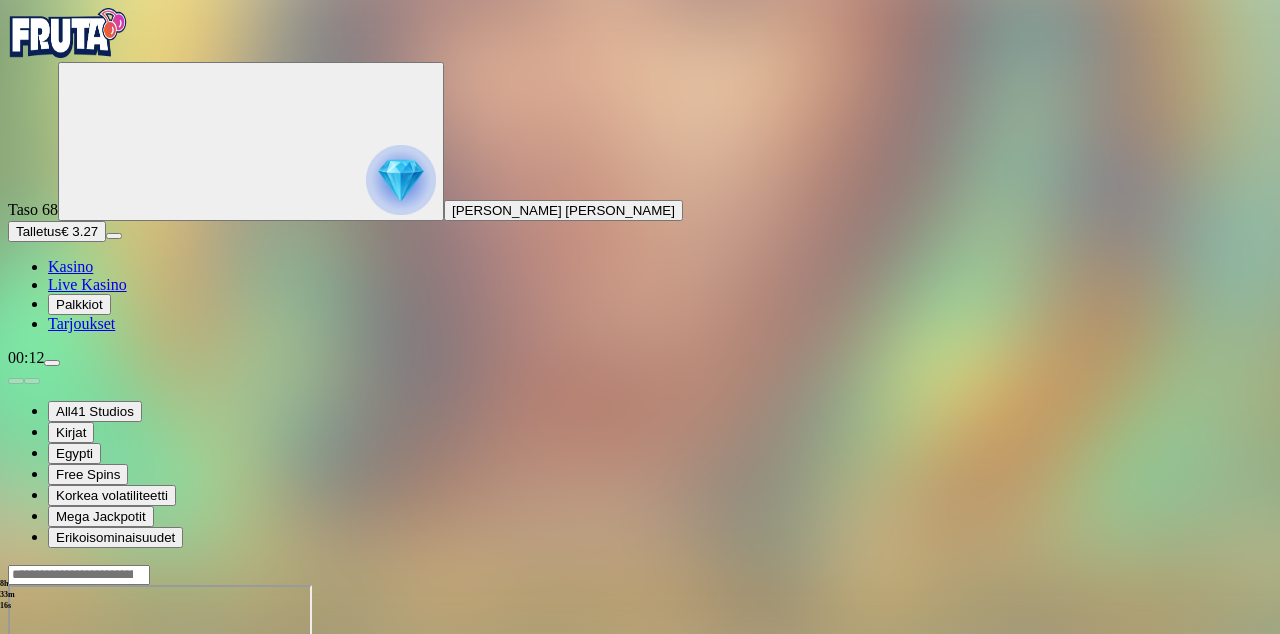click at bounding box center (16, 757) 